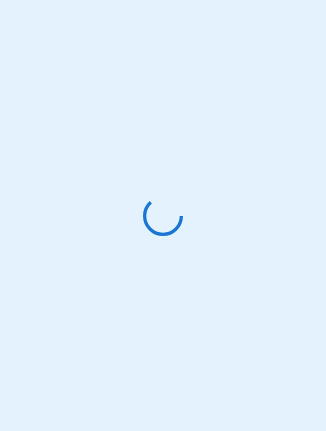 scroll, scrollTop: 0, scrollLeft: 0, axis: both 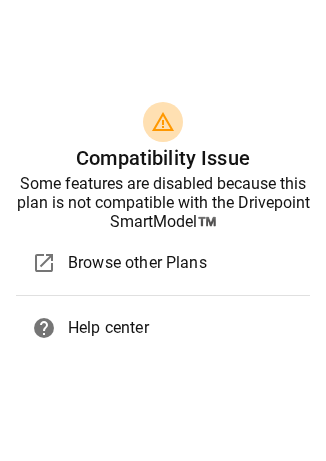 click on "Some features are disabled because this plan is not compatible with the Drivepoint SmartModel™️" at bounding box center [163, 202] 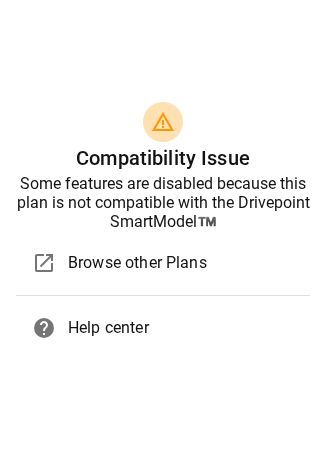 click on "warning_amber Compatibility Issue Some features are disabled because this plan is not compatible with the Drivepoint SmartModel™️ open_in_new Browse other Plans help Help center" at bounding box center [163, 231] 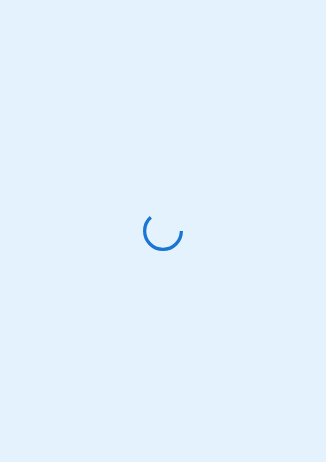 scroll, scrollTop: 0, scrollLeft: 0, axis: both 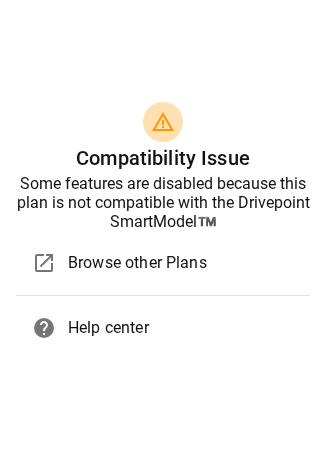 click on "warning_amber Compatibility Issue Some features are disabled because this plan is not compatible with the Drivepoint SmartModel™️ open_in_new Browse other Plans help Help center" at bounding box center (163, 231) 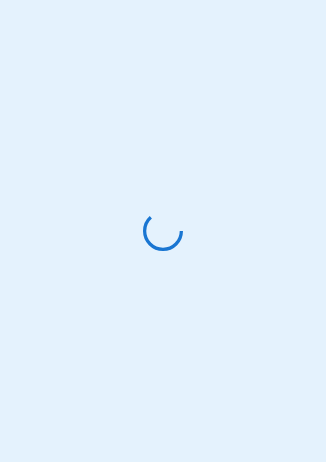 scroll, scrollTop: 0, scrollLeft: 0, axis: both 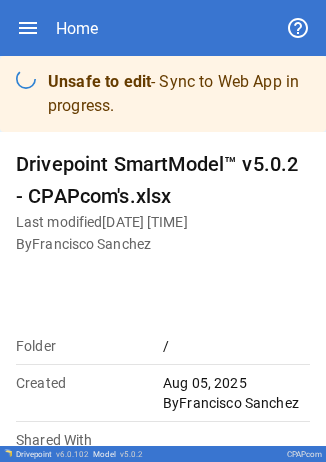 click on "Home" at bounding box center (163, 28) 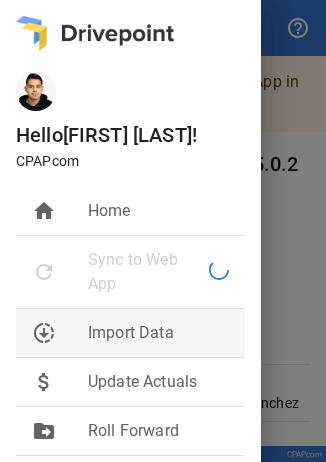 click on "Import Data" at bounding box center (158, 333) 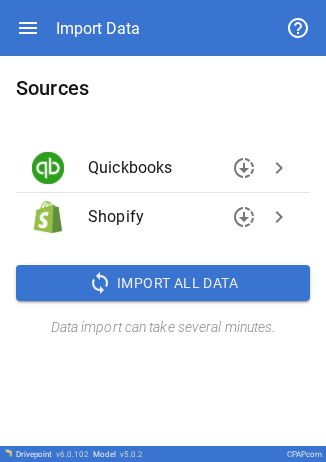 click on "chevron_right" at bounding box center (279, 217) 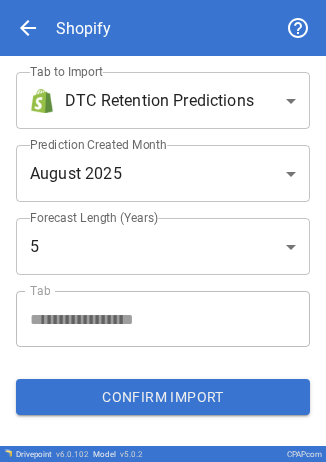 click on "**********" at bounding box center [163, 231] 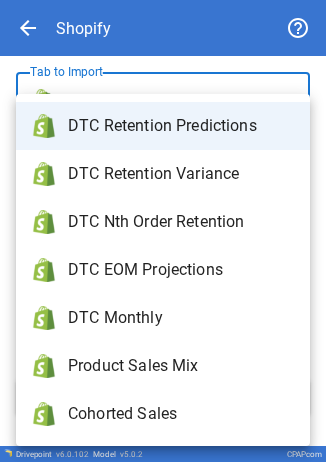 click on "DTC Monthly" at bounding box center [181, 318] 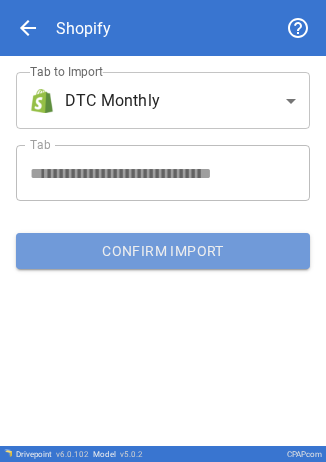 click on "Confirm Import" at bounding box center (163, 251) 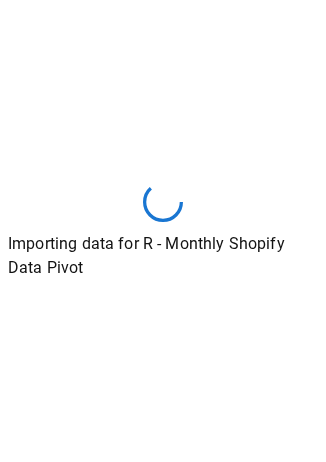 click on "Importing data for R - Monthly Shopify Data Pivot" at bounding box center (163, 231) 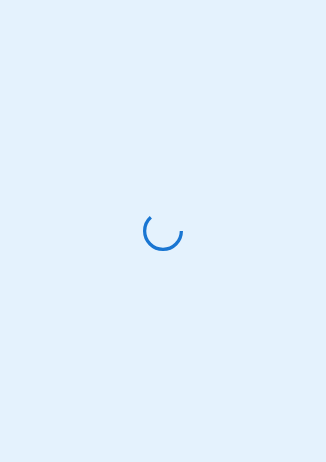 scroll, scrollTop: 0, scrollLeft: 0, axis: both 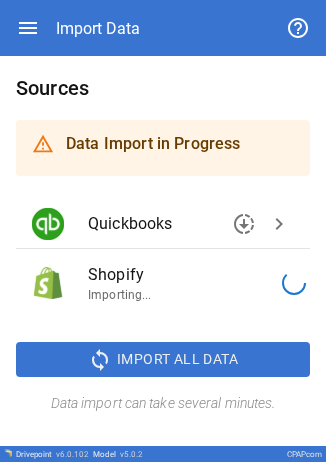 click on "chevron_right" at bounding box center [279, 224] 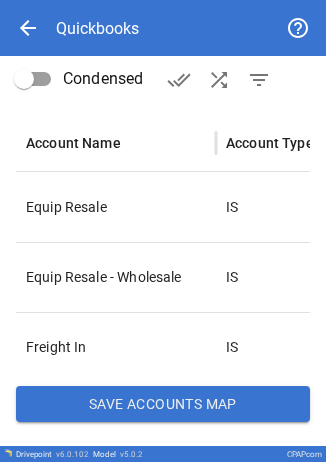 scroll, scrollTop: 346, scrollLeft: 0, axis: vertical 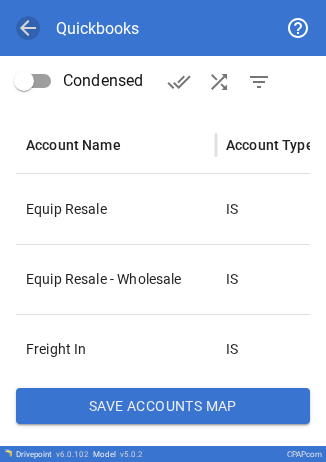 click on "arrow_back" at bounding box center [28, 28] 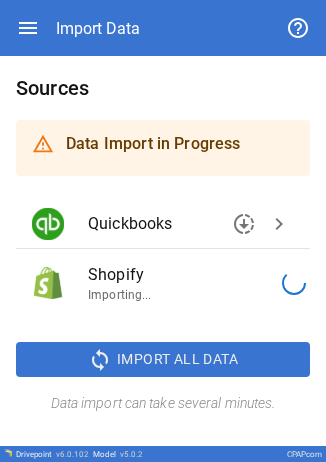 scroll, scrollTop: 0, scrollLeft: 0, axis: both 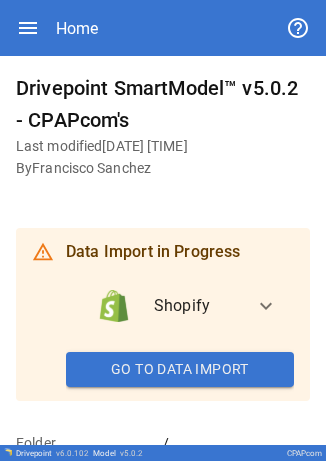 click 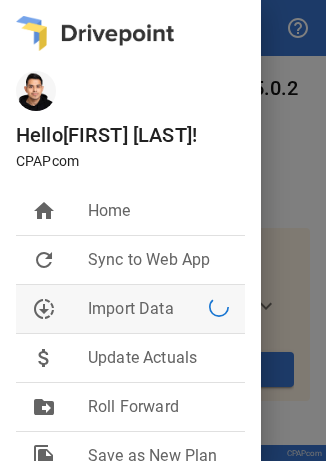 click on "Import Data" at bounding box center [148, 309] 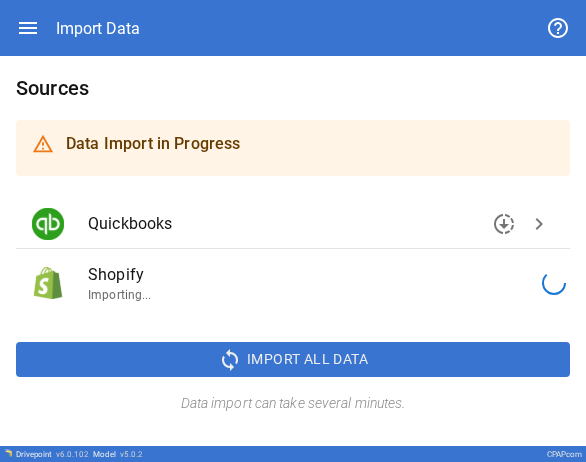 click on "Shopify Importing..." at bounding box center [293, 283] 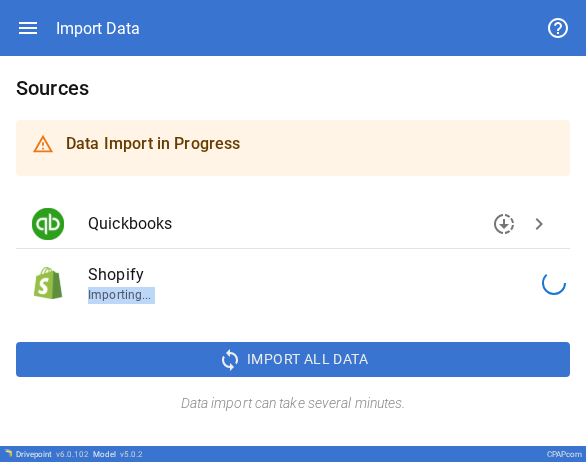 click 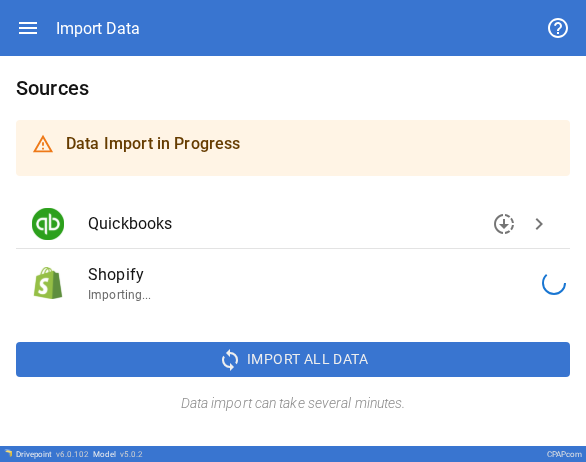 click on "Import Data" at bounding box center (293, 28) 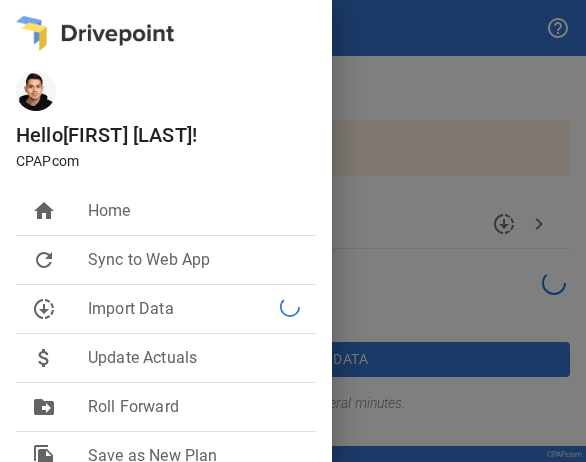 scroll, scrollTop: 282, scrollLeft: 0, axis: vertical 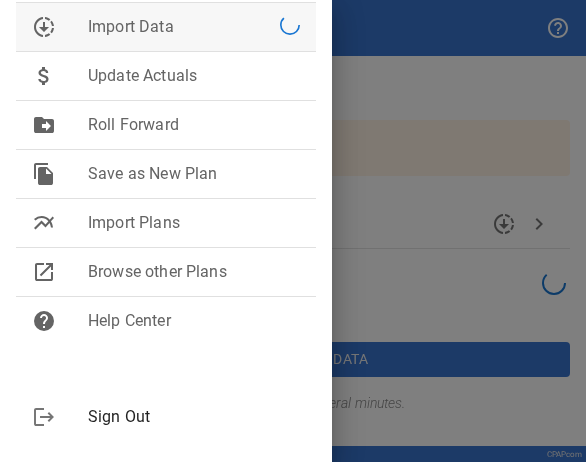 click on "Import Data" at bounding box center (184, 27) 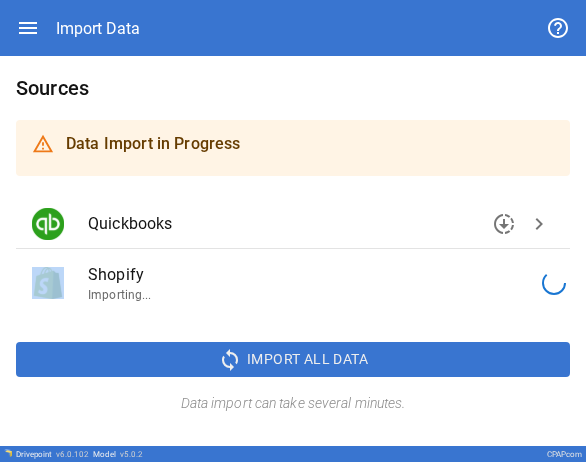 click on "Shopify Importing..." at bounding box center (293, 283) 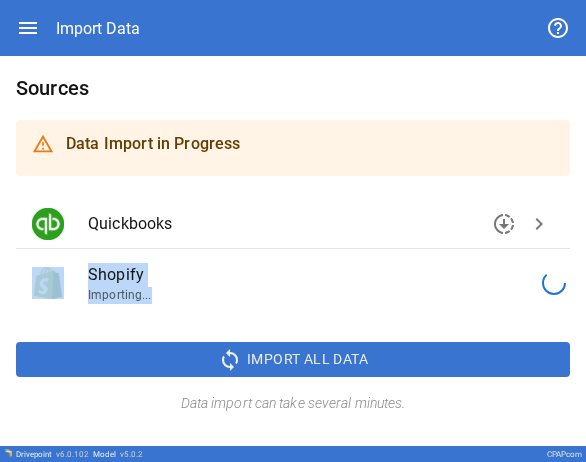 drag, startPoint x: 244, startPoint y: 292, endPoint x: 0, endPoint y: 247, distance: 248.1149 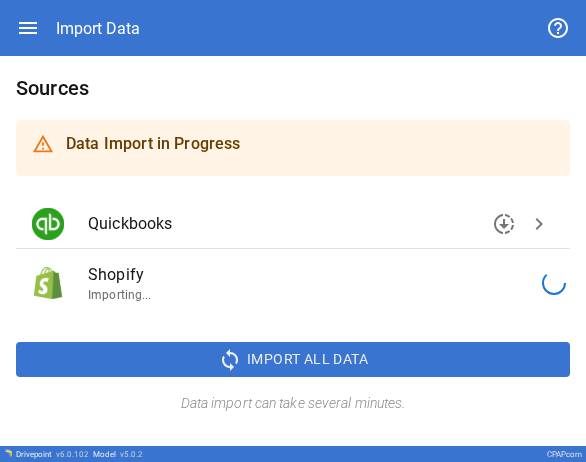click on "Sources Data Import in Progress Quickbooks downloading chevron_right Shopify Importing... sync Import All Data Data import can take several minutes." at bounding box center (293, 243) 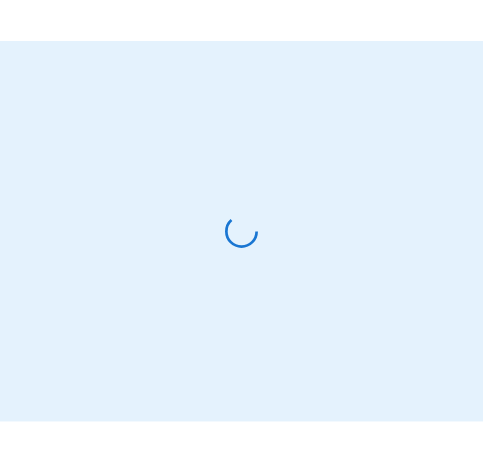 scroll, scrollTop: 0, scrollLeft: 0, axis: both 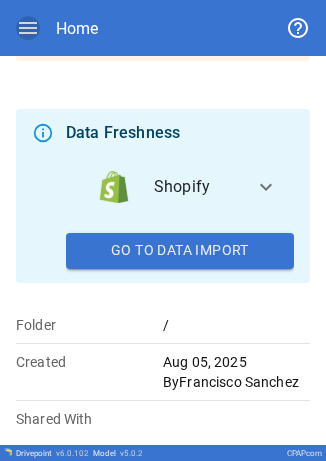 click 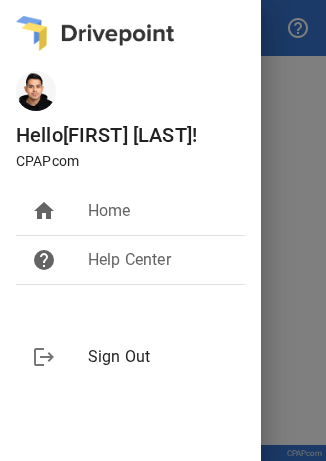 scroll, scrollTop: 0, scrollLeft: 0, axis: both 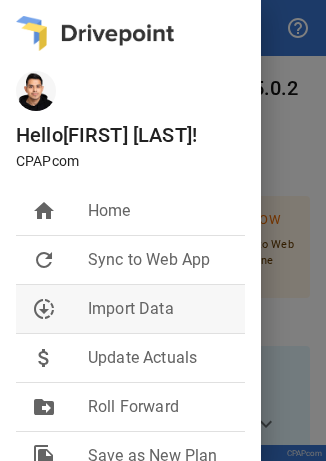 click on "downloading Import Data" at bounding box center (130, 309) 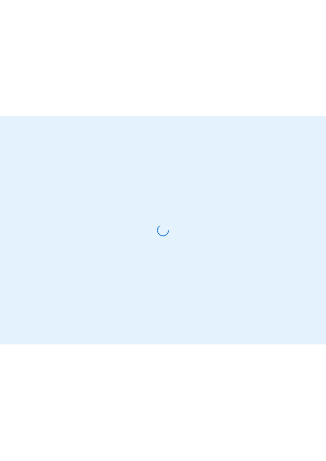 scroll, scrollTop: 0, scrollLeft: 0, axis: both 